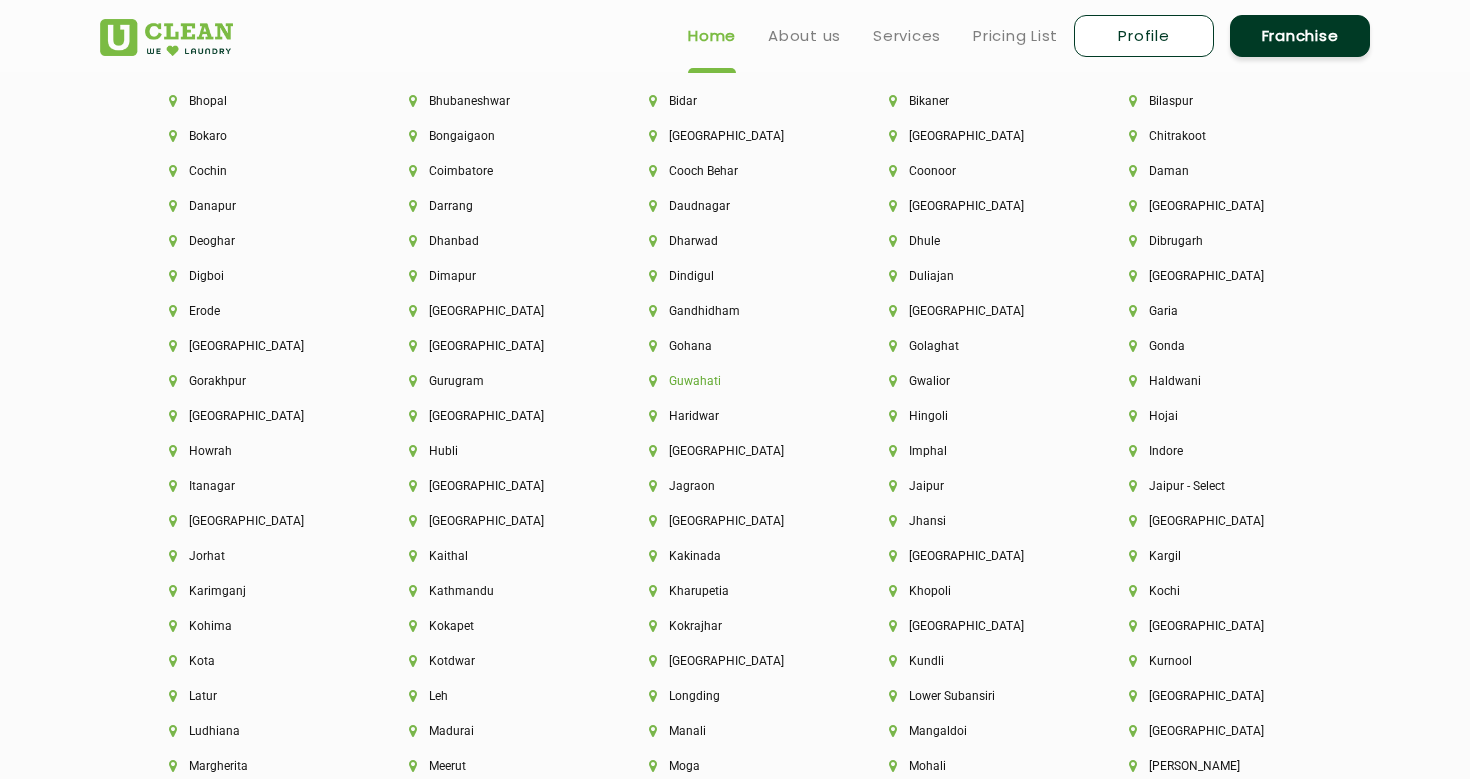 scroll, scrollTop: 4519, scrollLeft: 0, axis: vertical 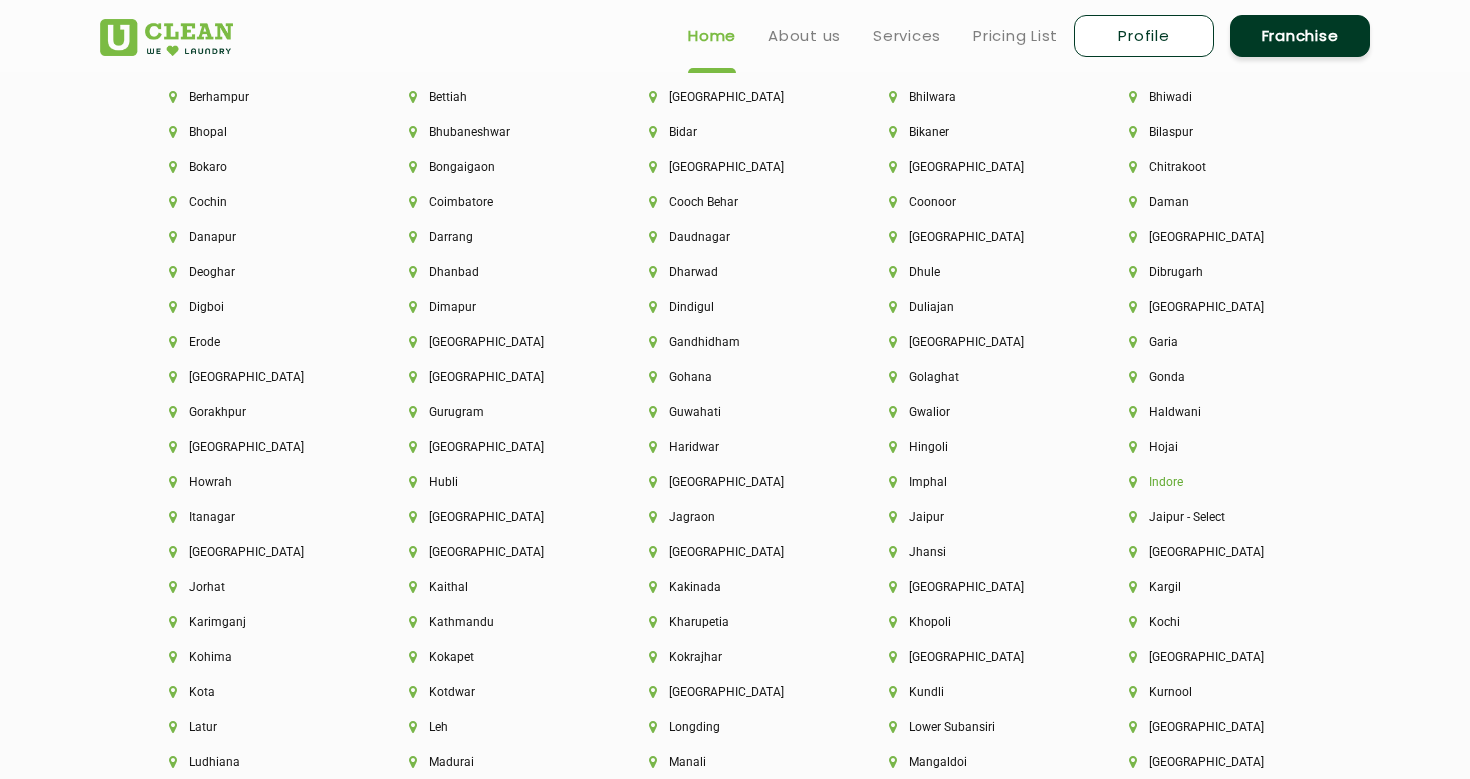 click on "Indore" 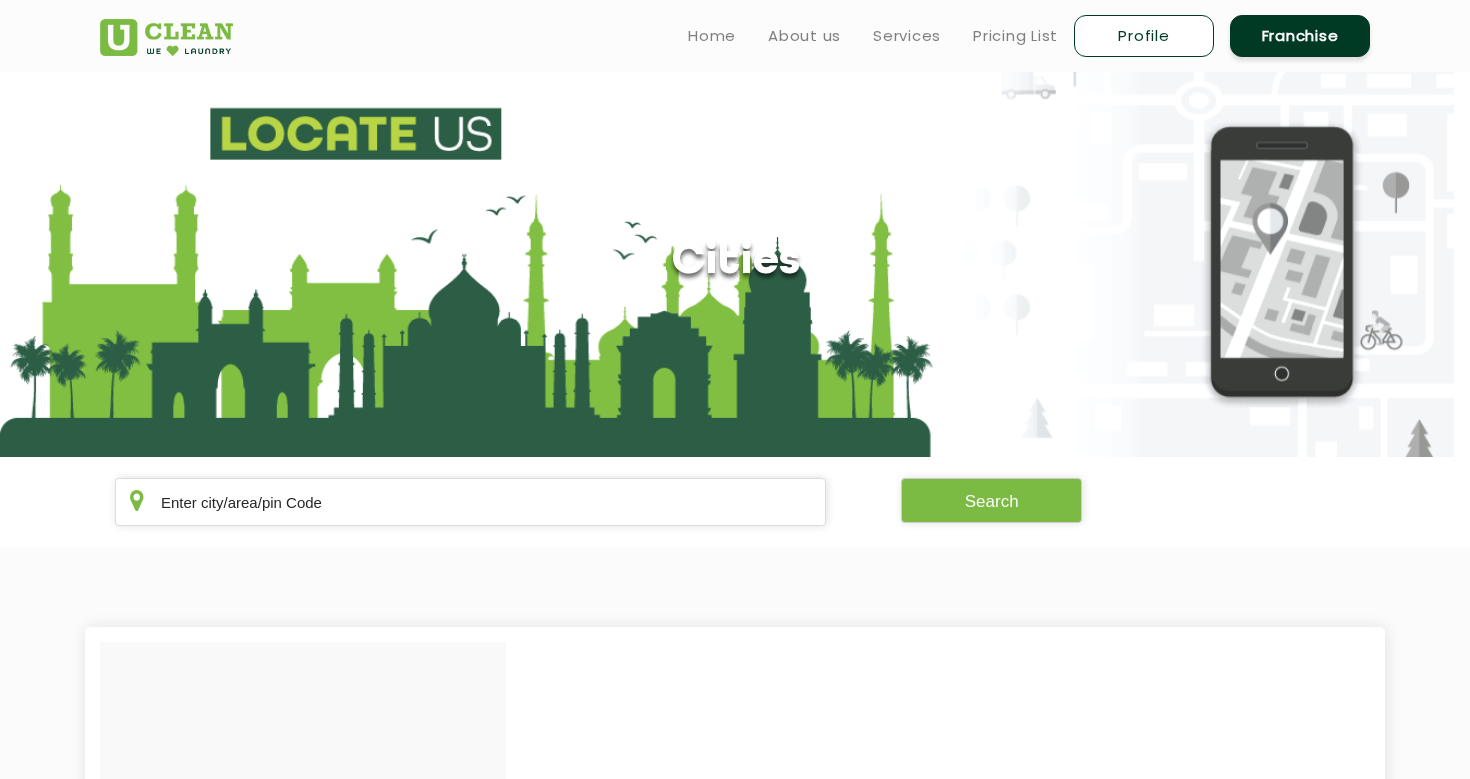 scroll, scrollTop: 0, scrollLeft: 0, axis: both 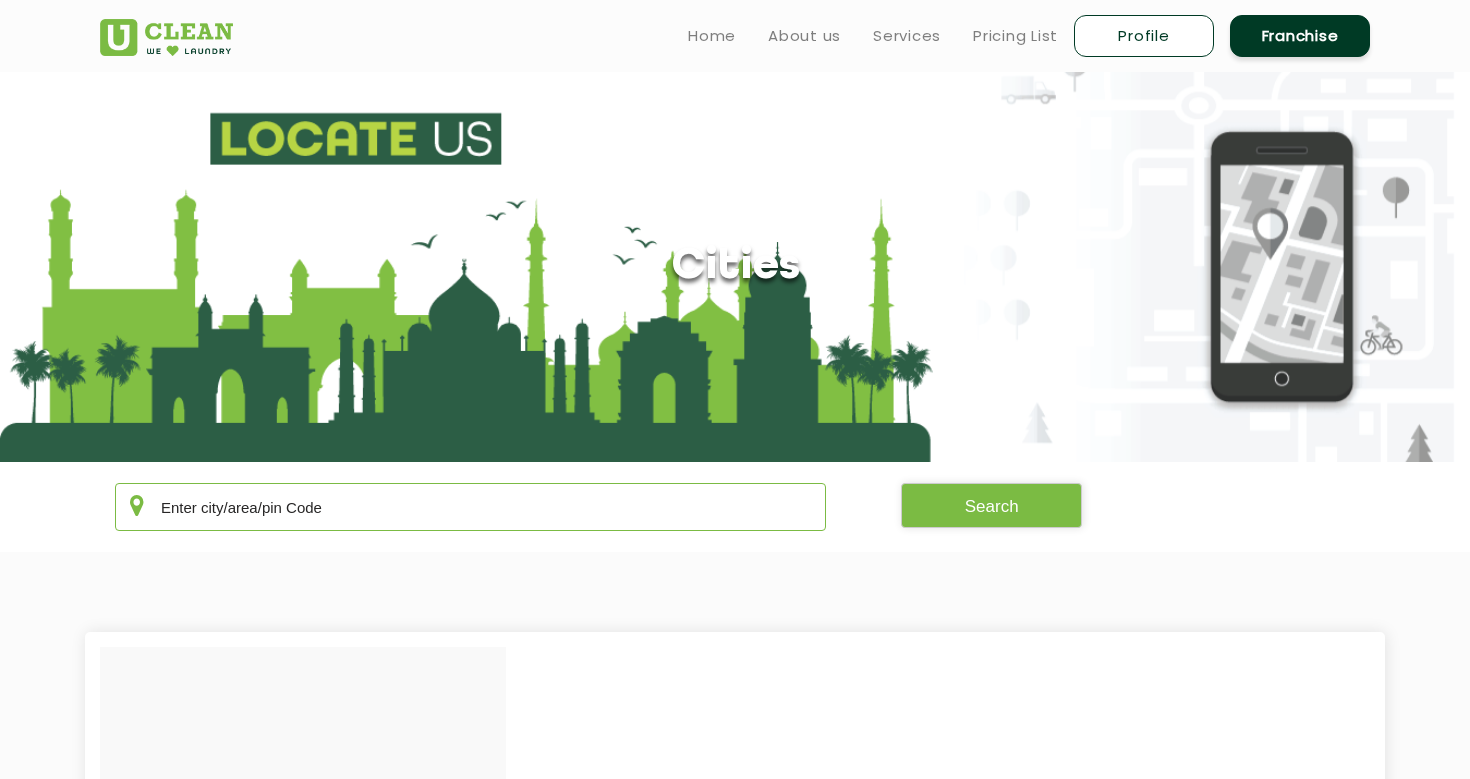 click at bounding box center (470, 507) 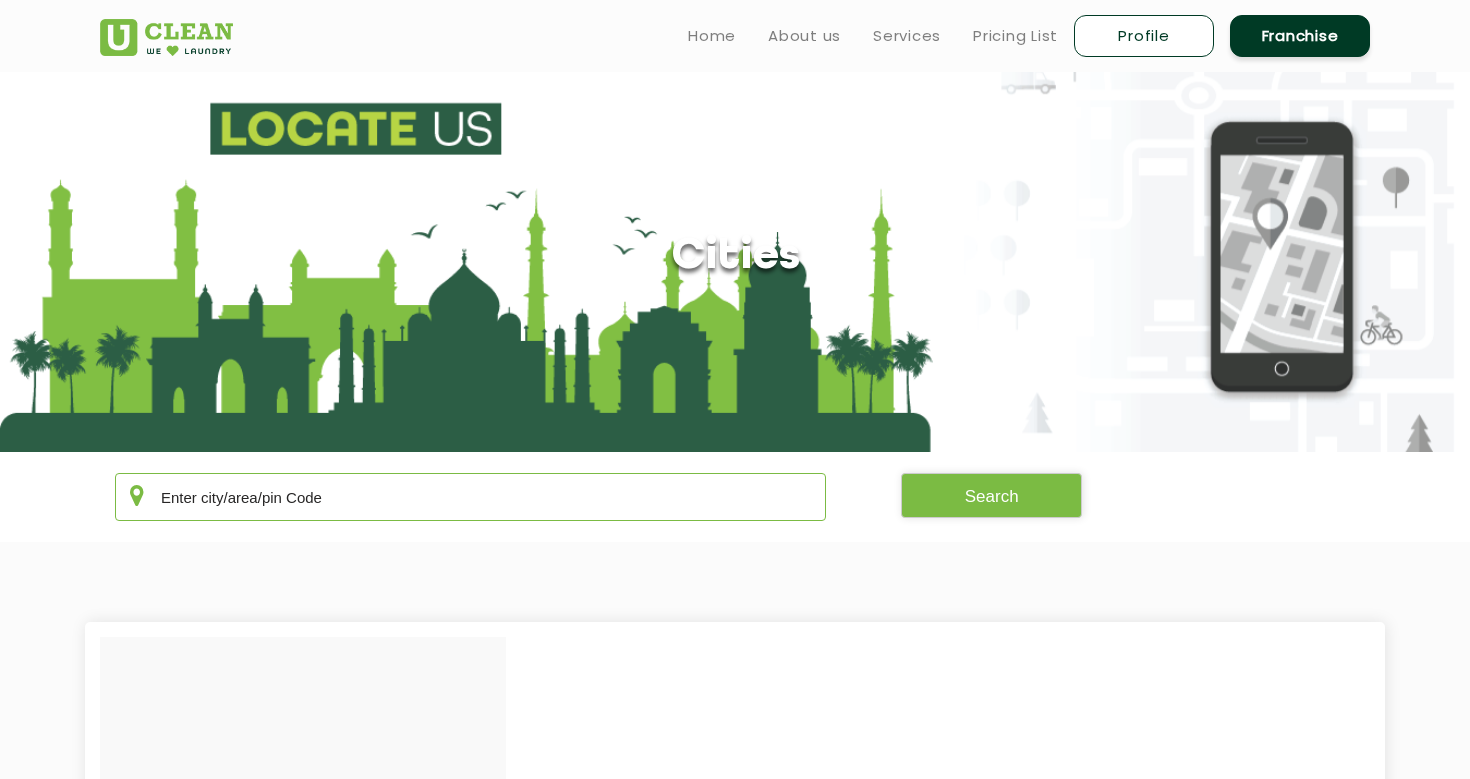 scroll, scrollTop: 0, scrollLeft: 0, axis: both 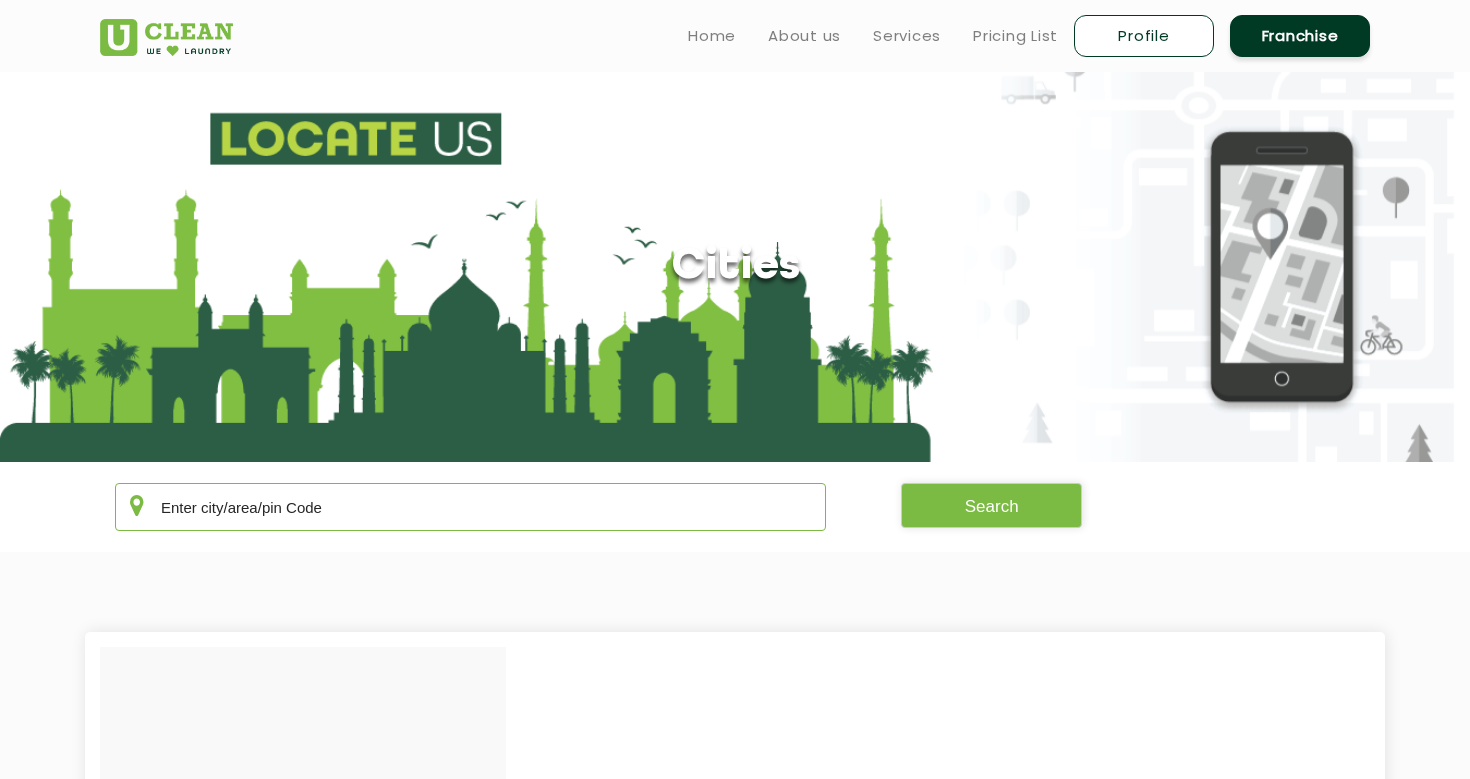 drag, startPoint x: 323, startPoint y: 502, endPoint x: 220, endPoint y: 499, distance: 103.04368 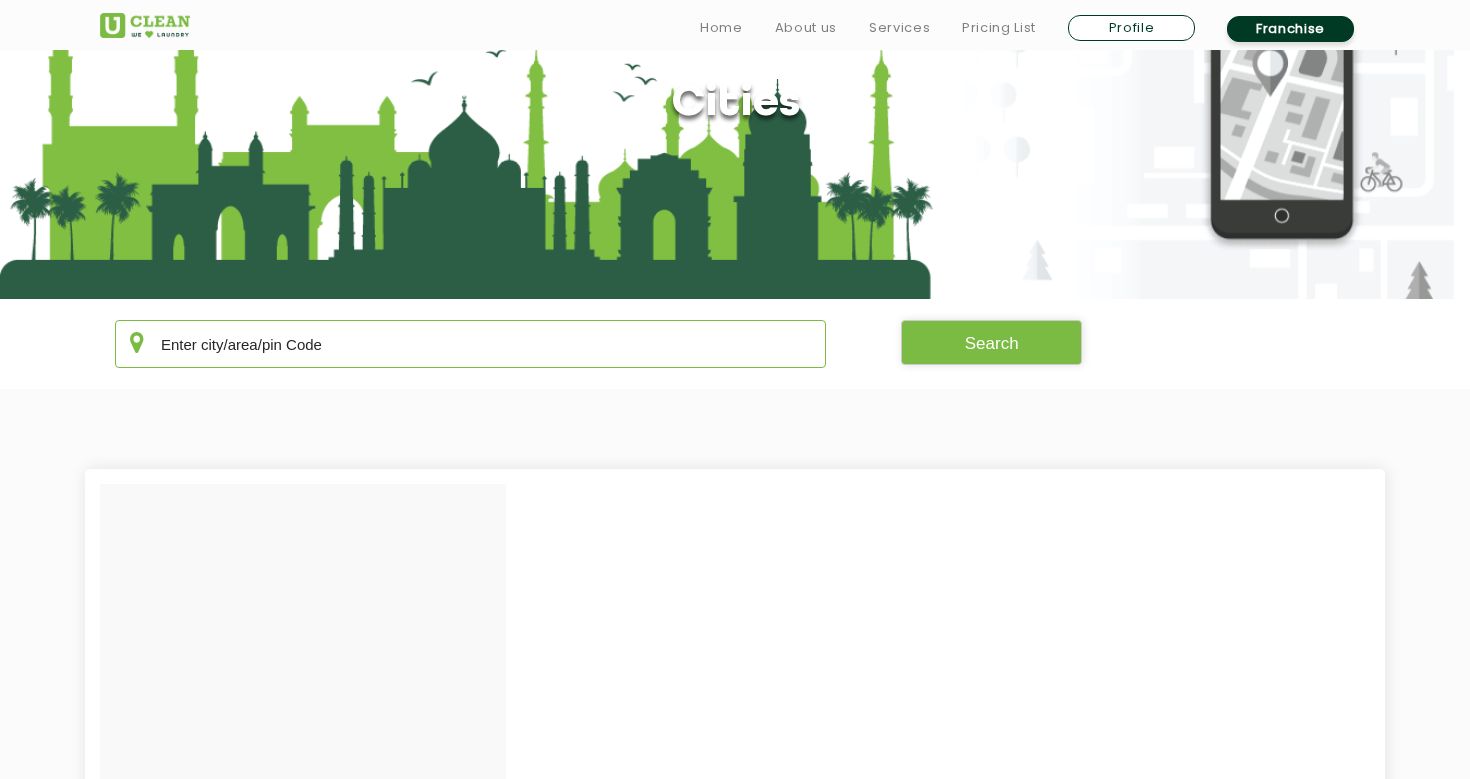 scroll, scrollTop: 175, scrollLeft: 0, axis: vertical 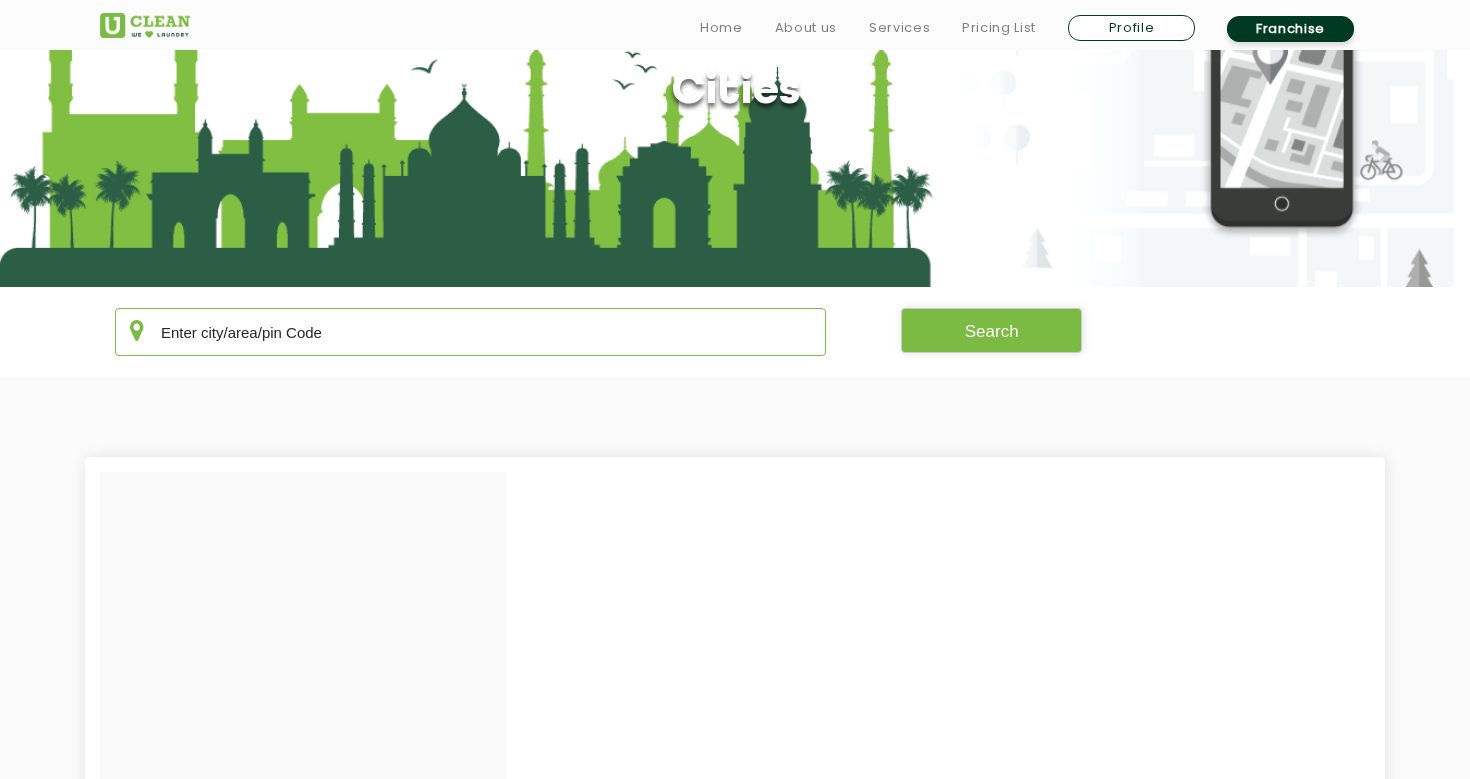 click at bounding box center [470, 332] 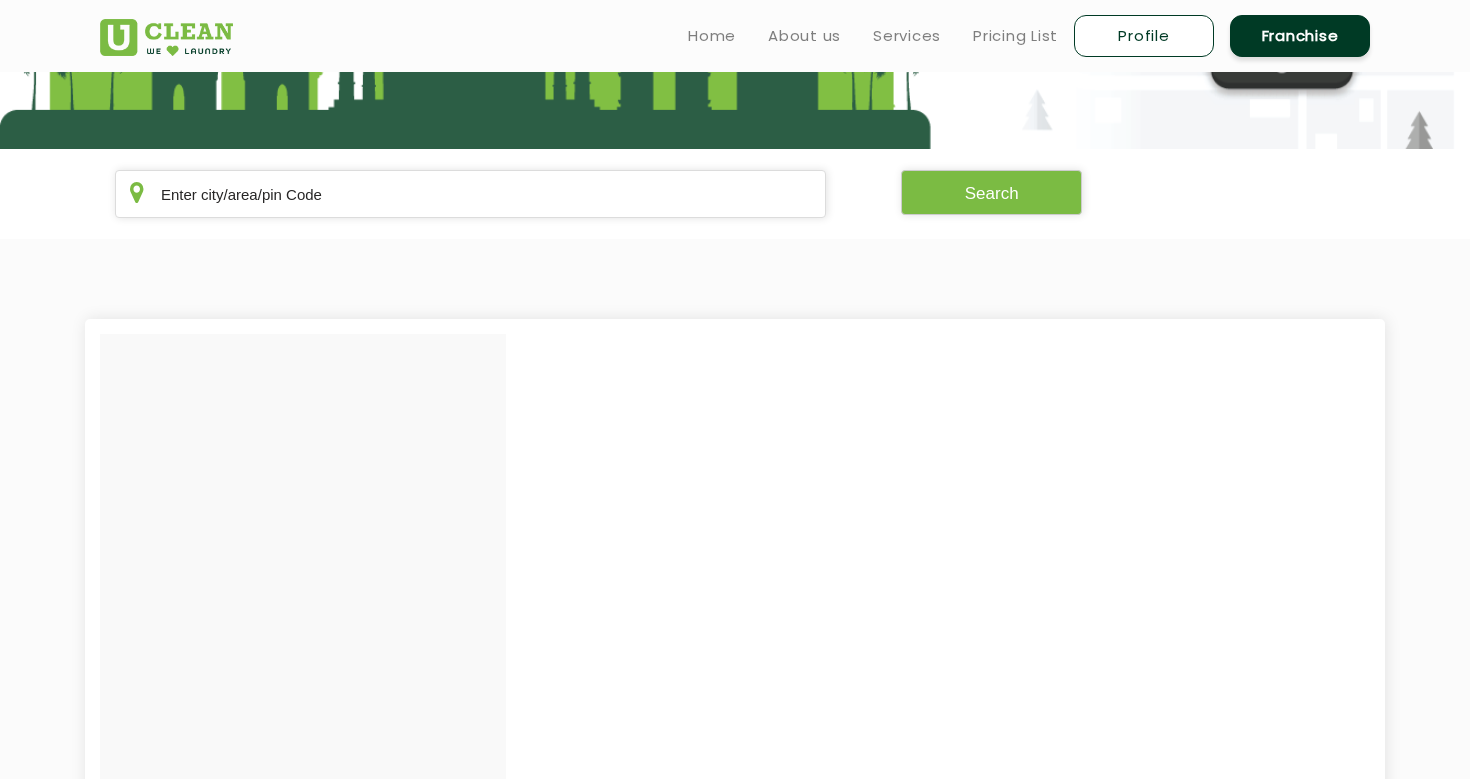 scroll, scrollTop: 0, scrollLeft: 0, axis: both 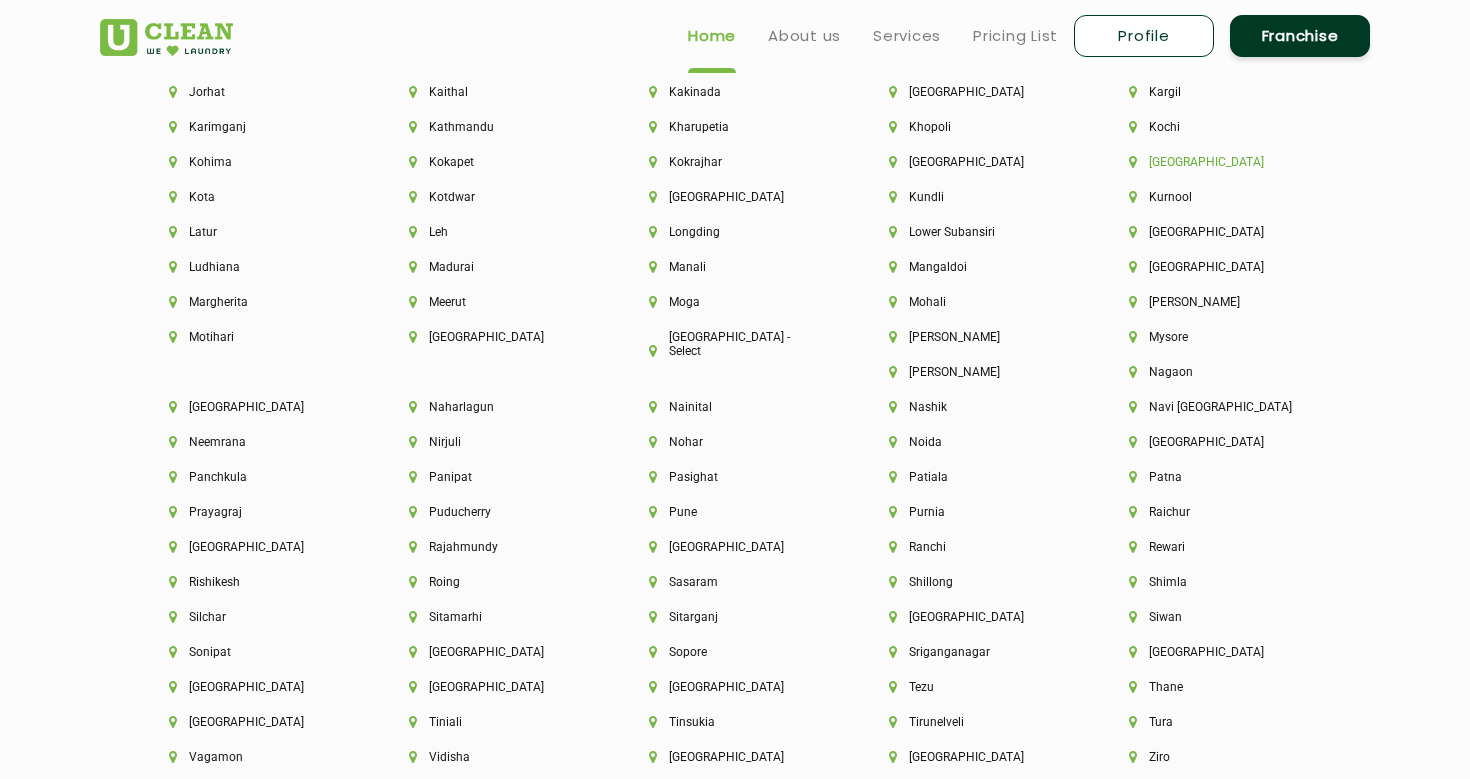 click on "[GEOGRAPHIC_DATA]" 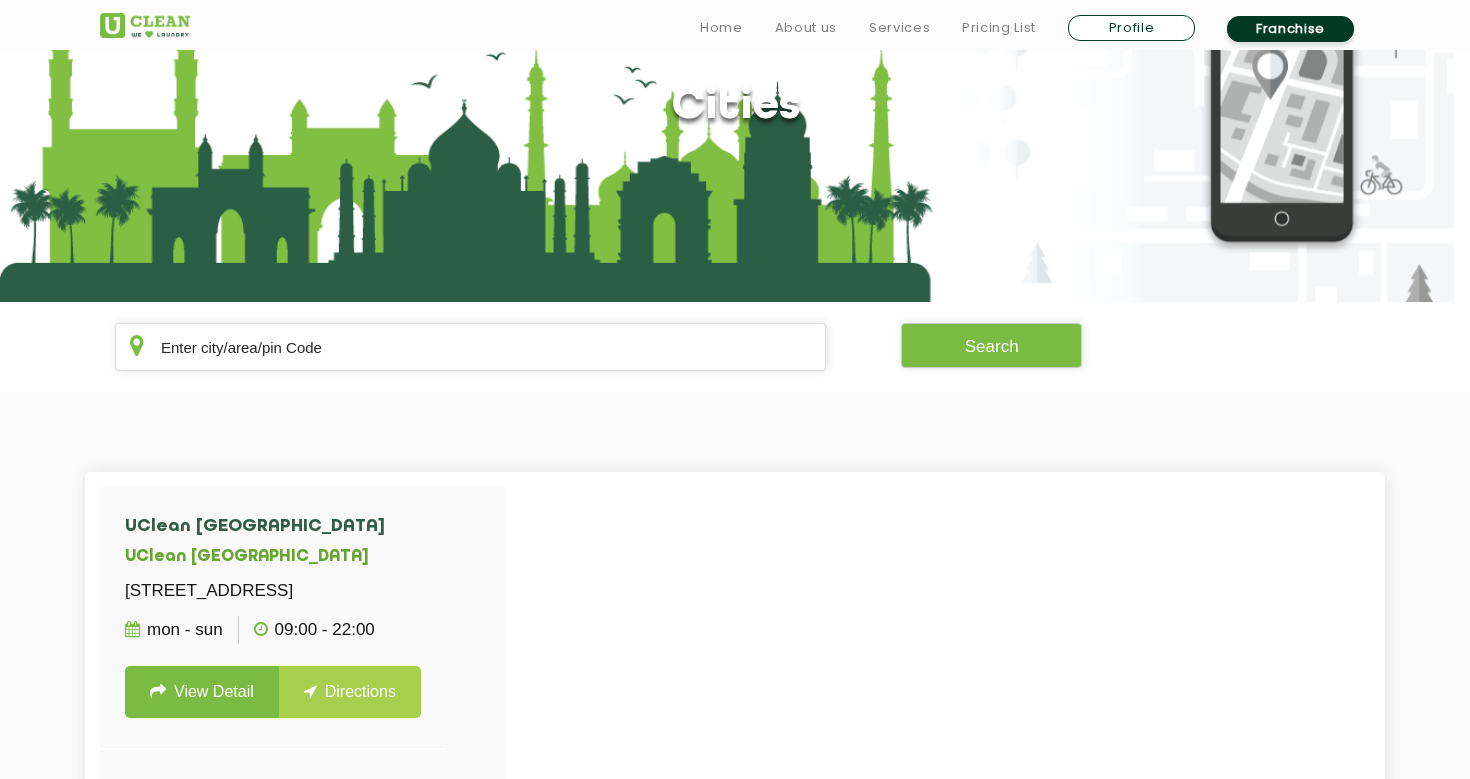 scroll, scrollTop: 485, scrollLeft: 0, axis: vertical 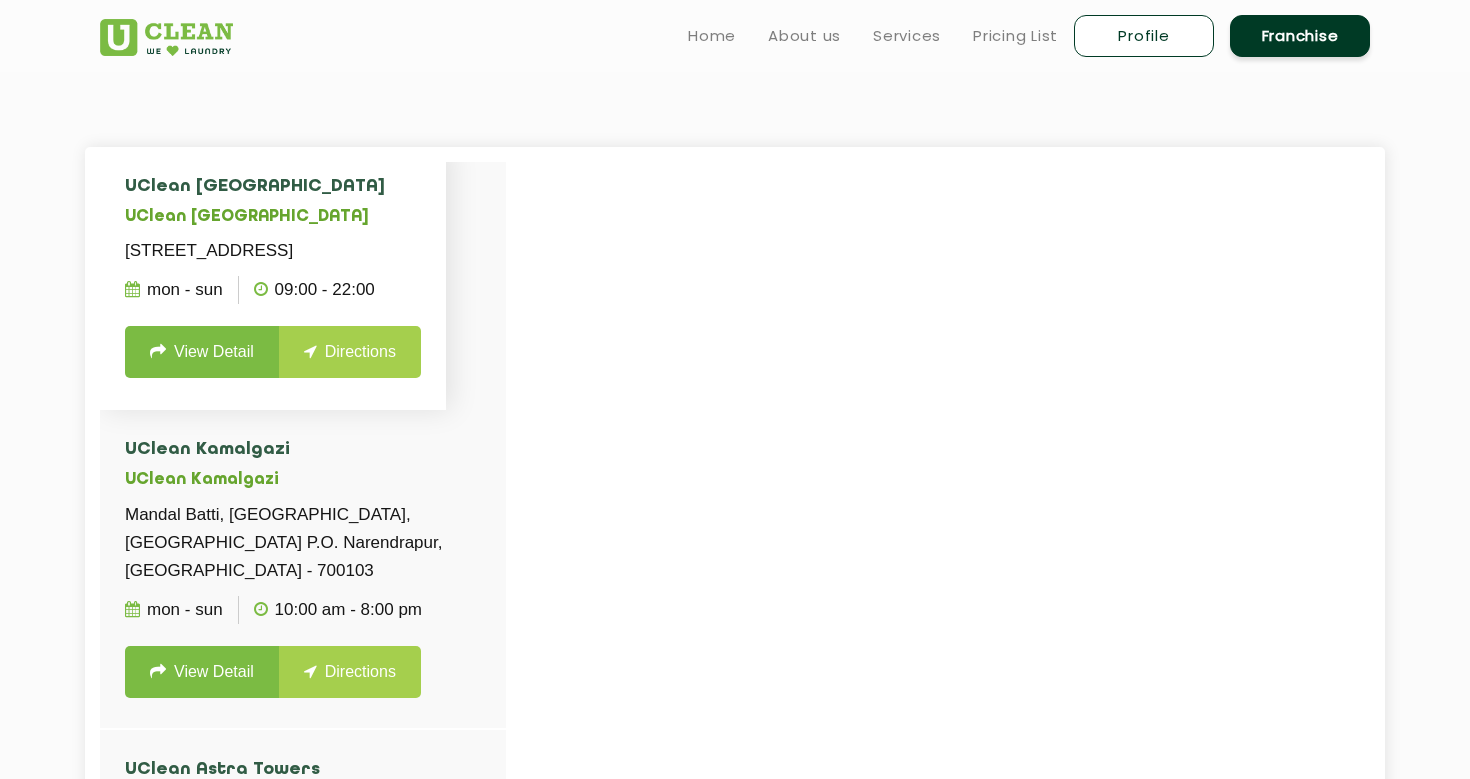 click on "View Detail" 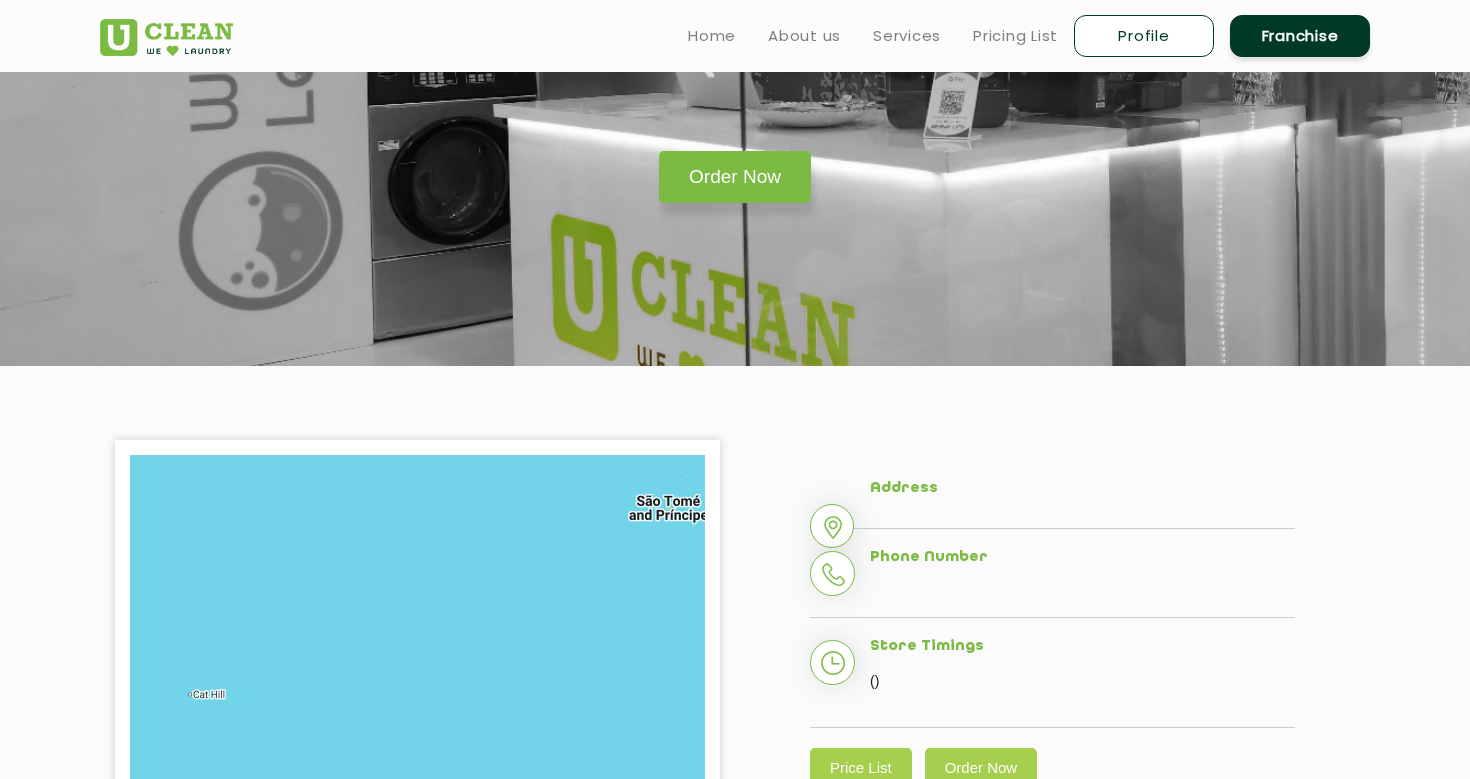 scroll, scrollTop: 0, scrollLeft: 0, axis: both 